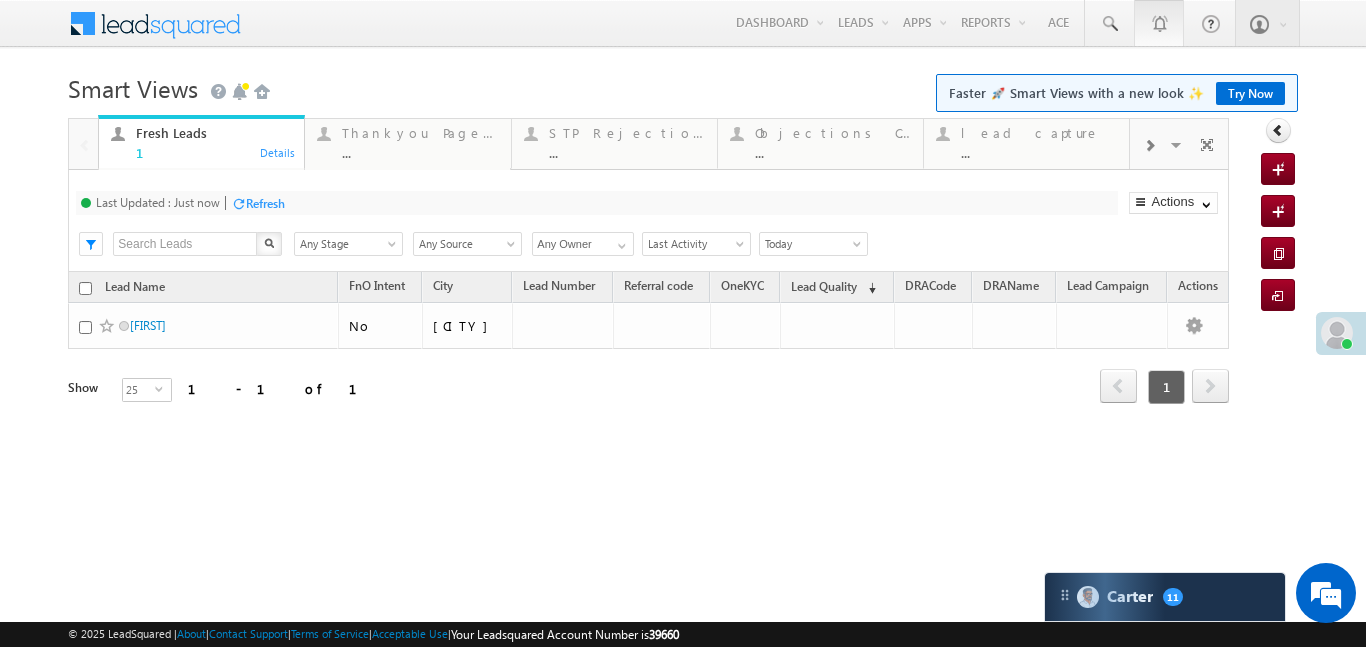 scroll, scrollTop: 0, scrollLeft: 0, axis: both 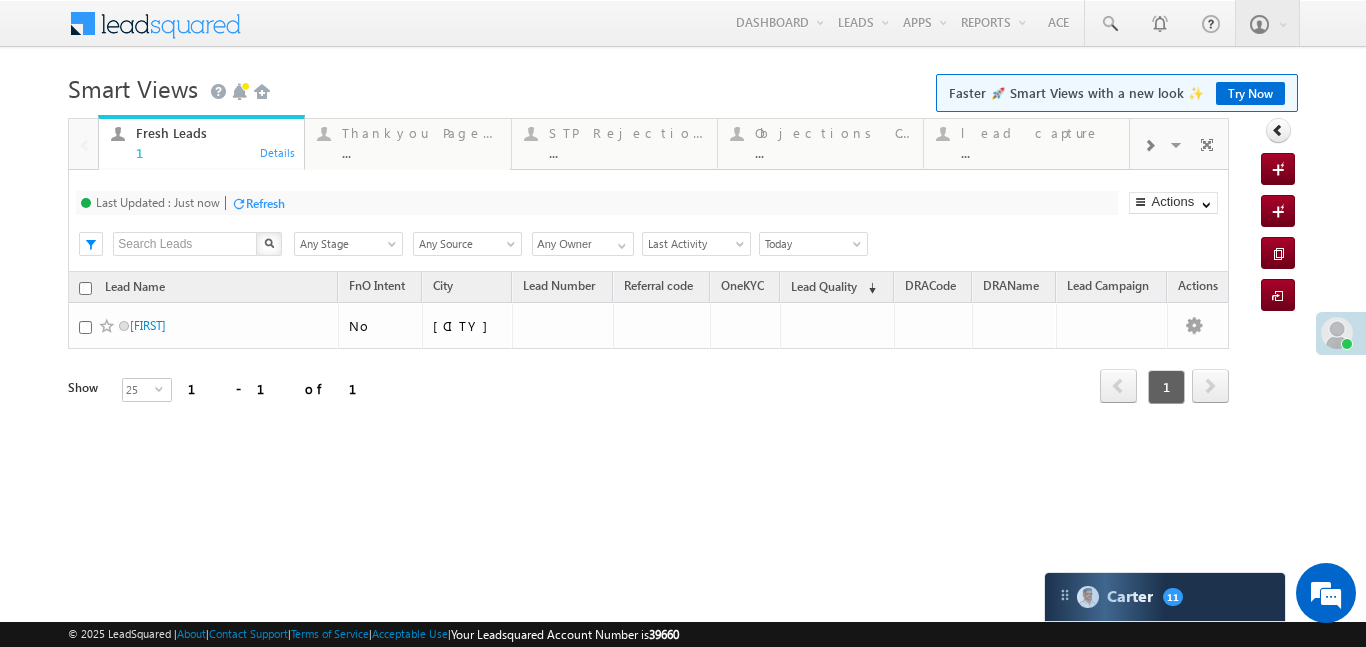 click at bounding box center (1149, 146) 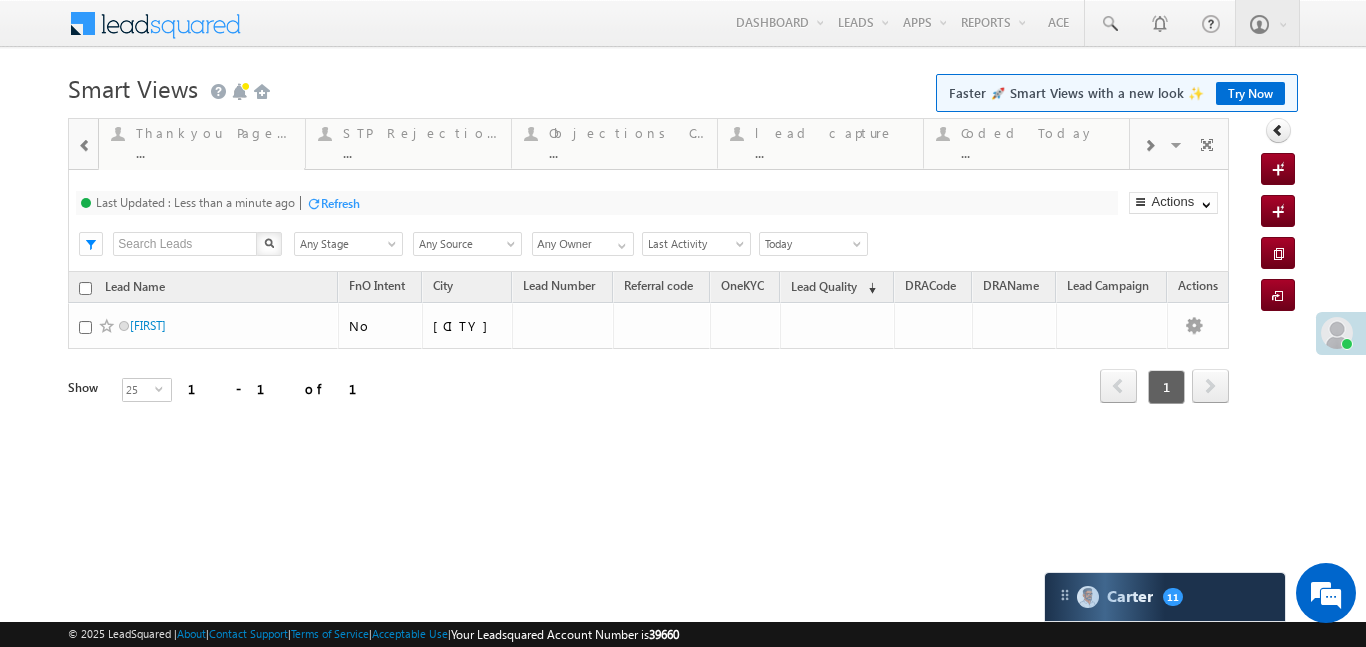 click at bounding box center (85, 146) 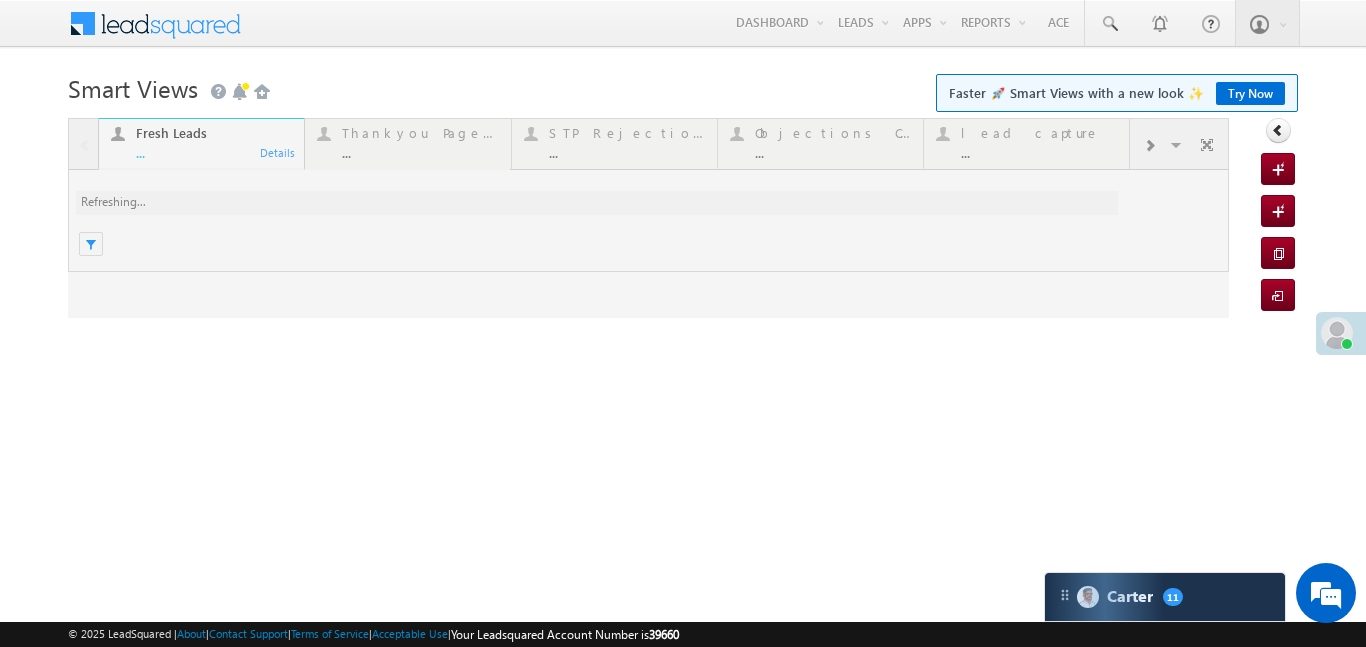 scroll, scrollTop: 0, scrollLeft: 0, axis: both 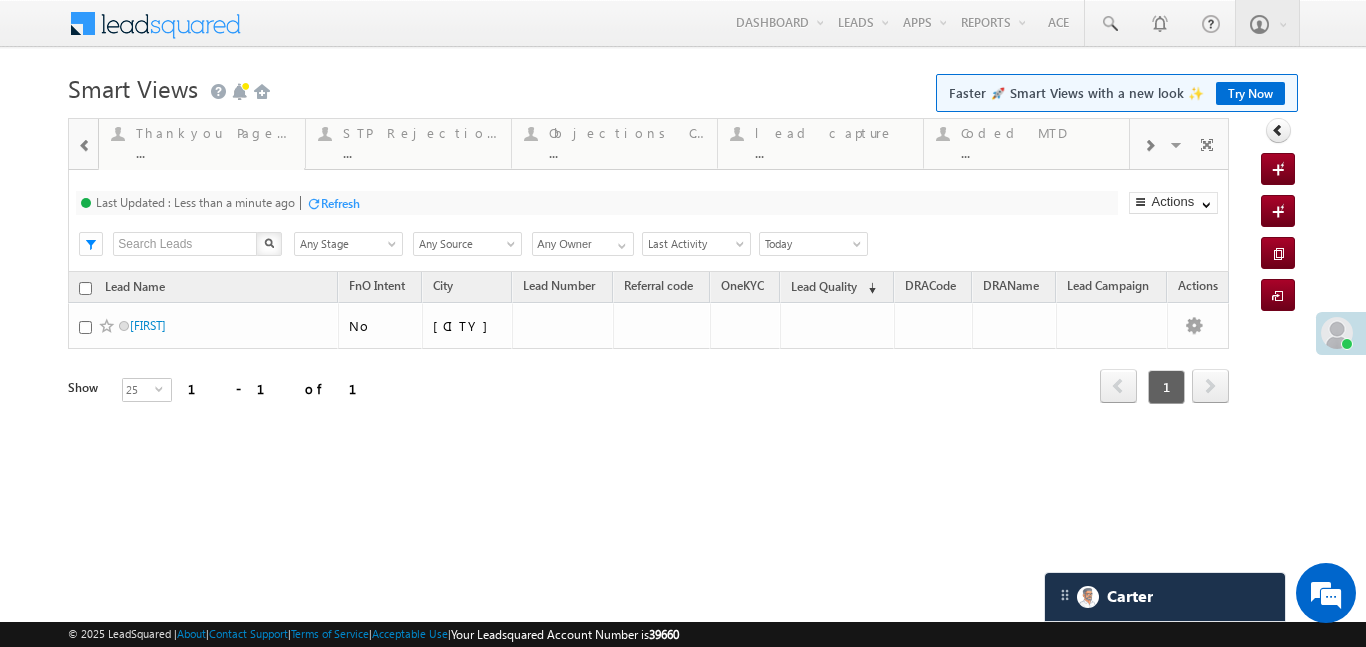 click at bounding box center (1149, 144) 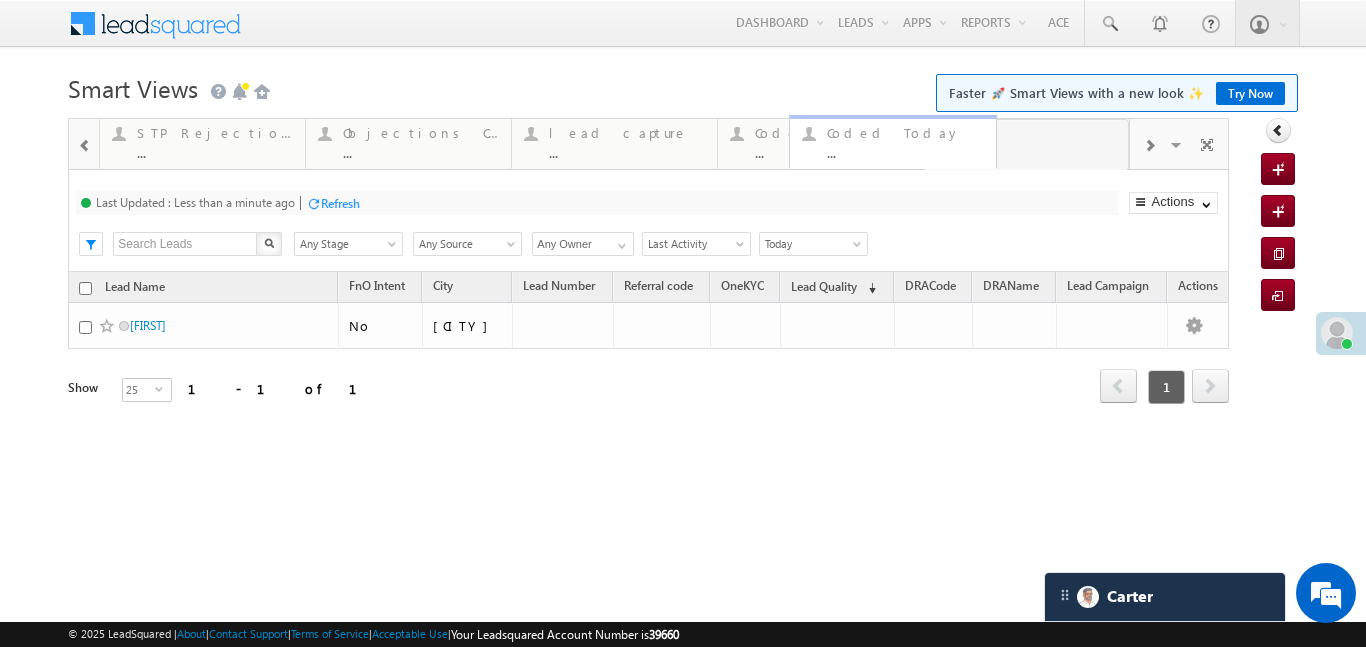 drag, startPoint x: 1060, startPoint y: 140, endPoint x: 827, endPoint y: 131, distance: 233.17375 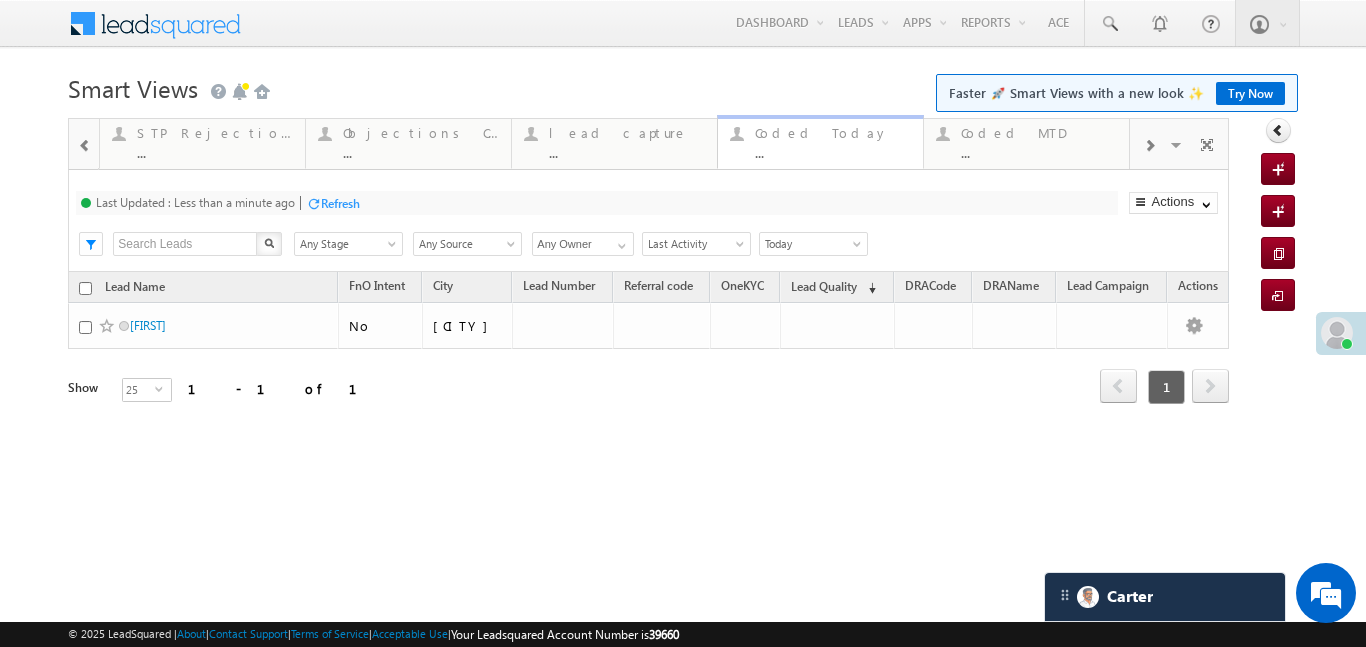 click on "Coded Today" at bounding box center (833, 133) 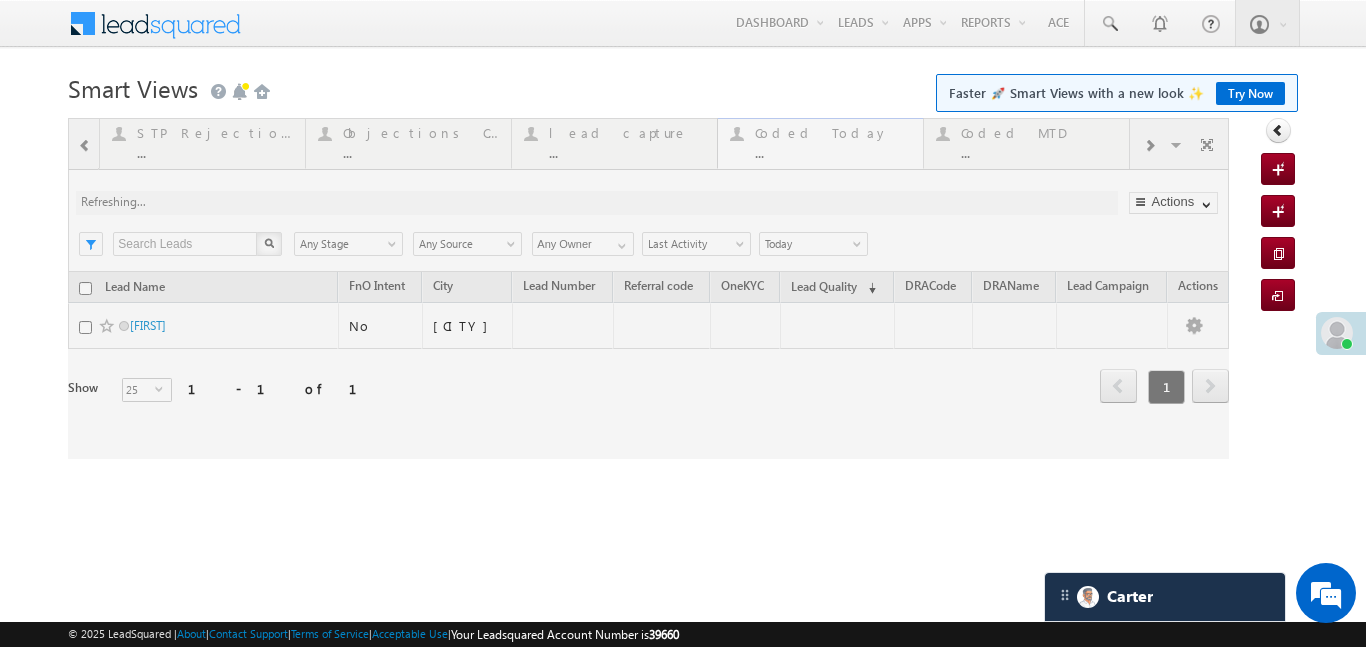 click at bounding box center (648, 288) 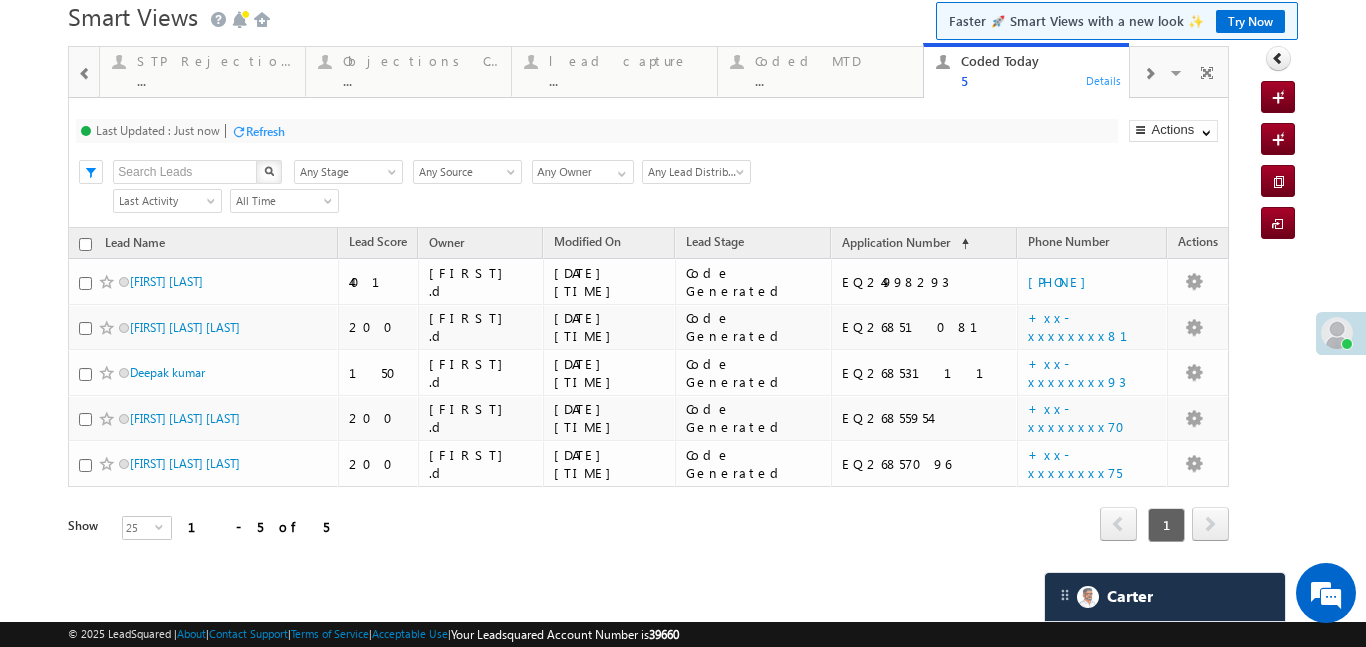 scroll, scrollTop: 88, scrollLeft: 0, axis: vertical 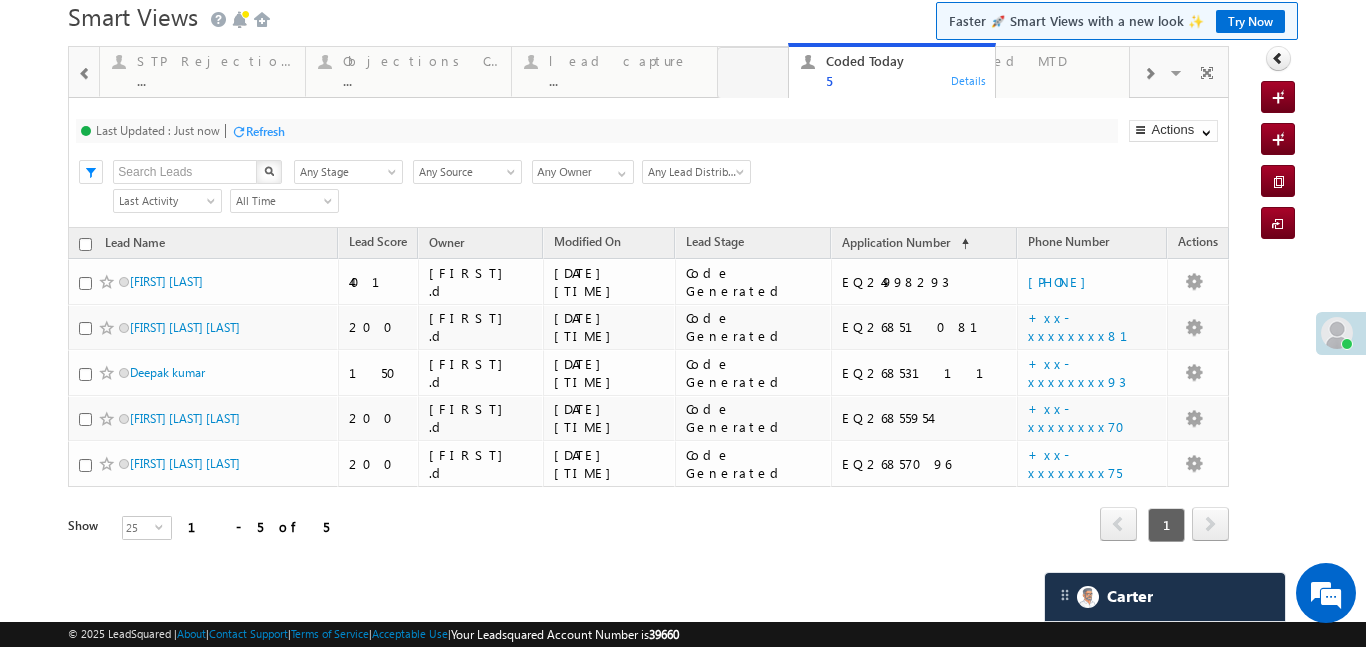 drag, startPoint x: 998, startPoint y: 69, endPoint x: 718, endPoint y: 59, distance: 280.17853 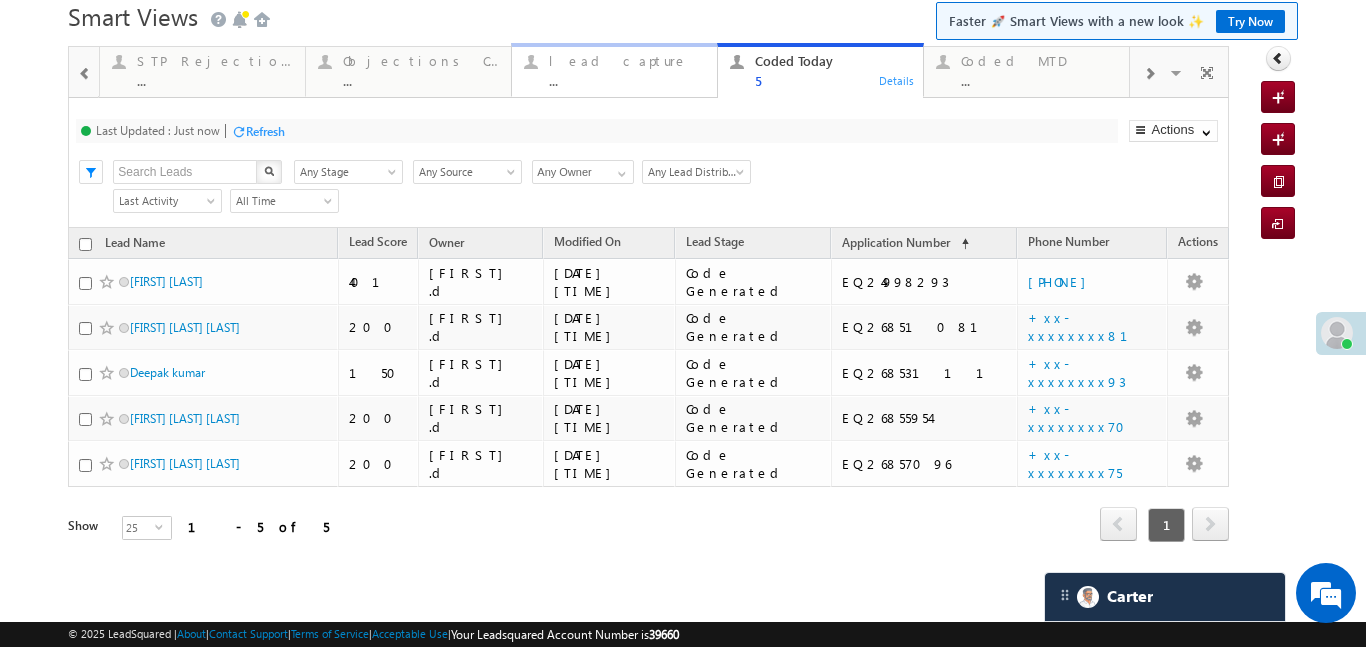 click on "..." at bounding box center [627, 80] 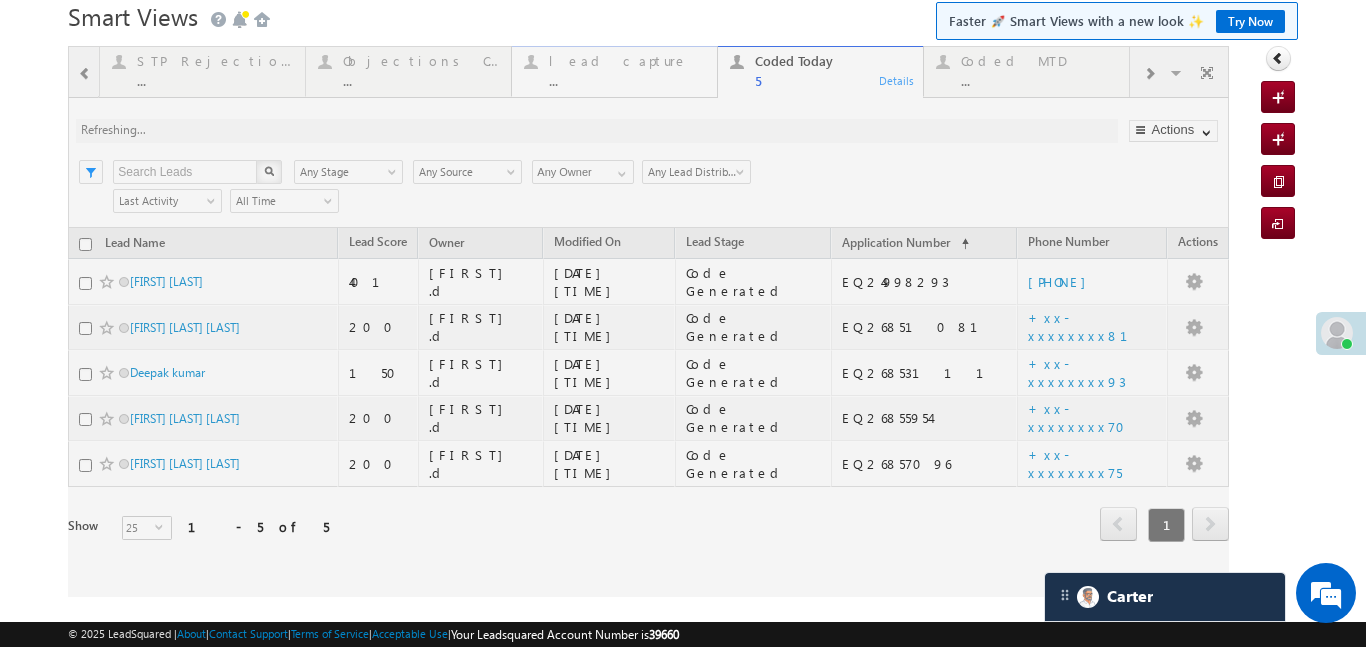 click at bounding box center (648, 321) 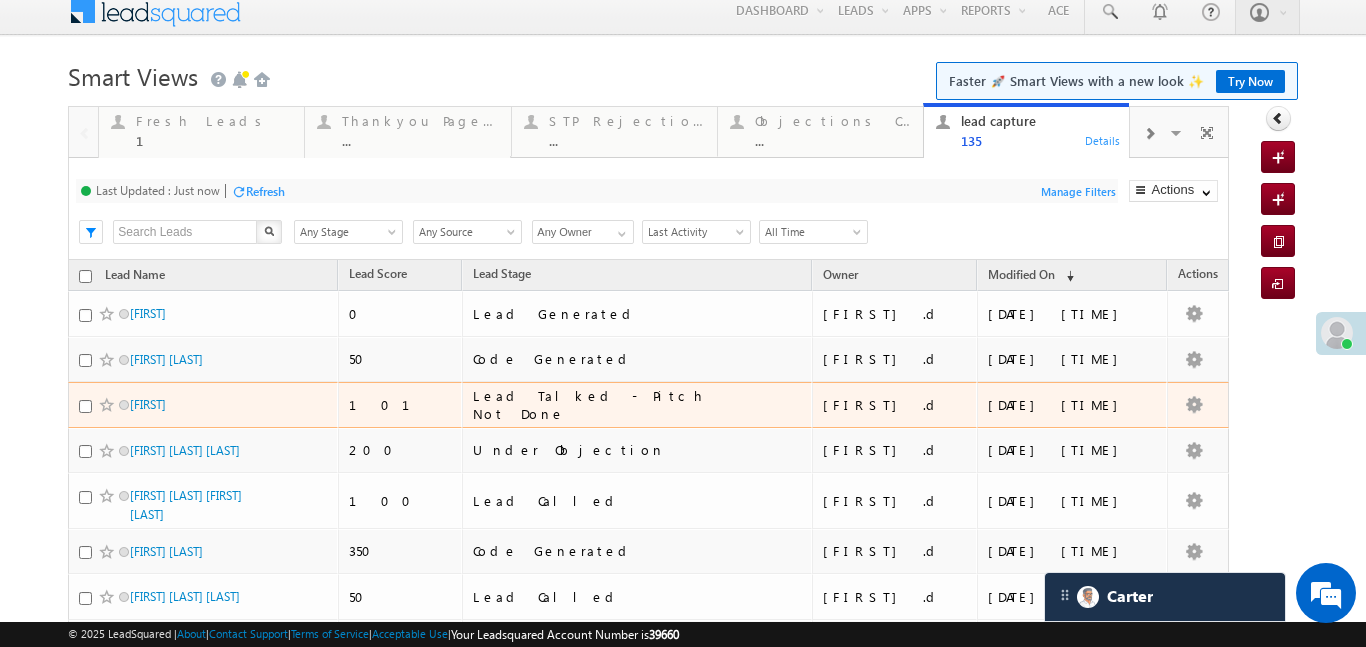 scroll, scrollTop: 31, scrollLeft: 0, axis: vertical 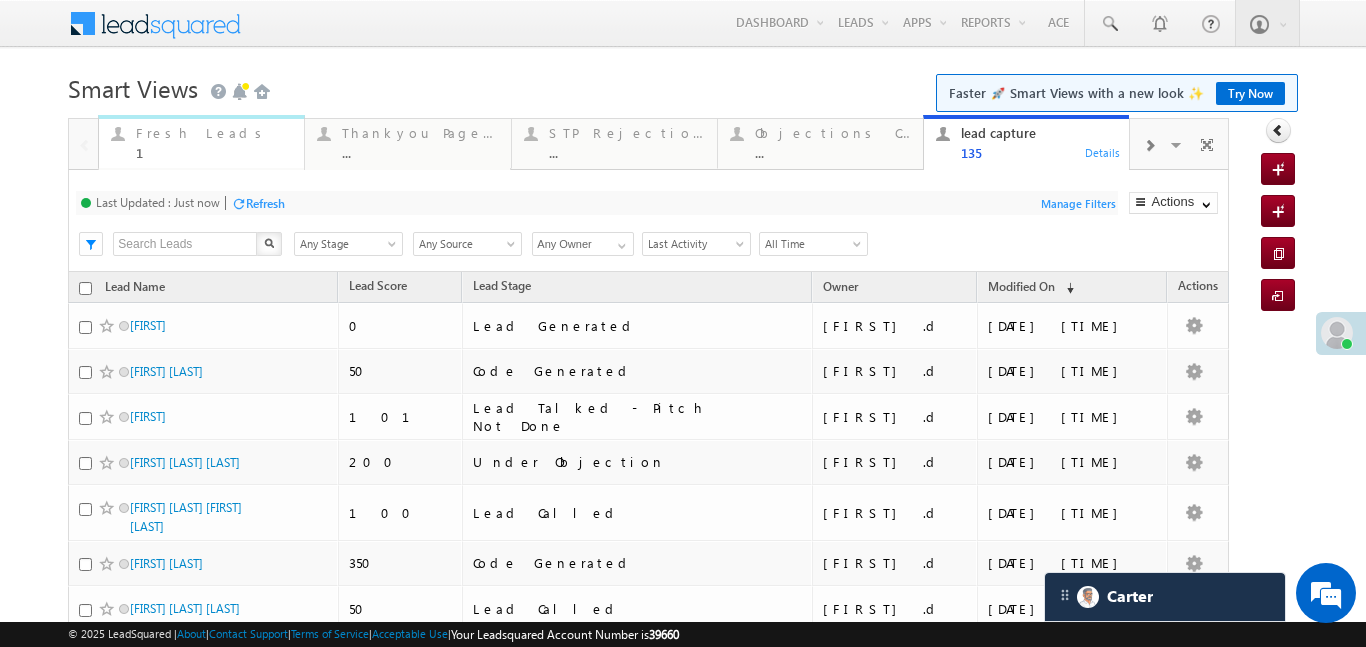 click on "Fresh Leads 1 Details" at bounding box center [201, 142] 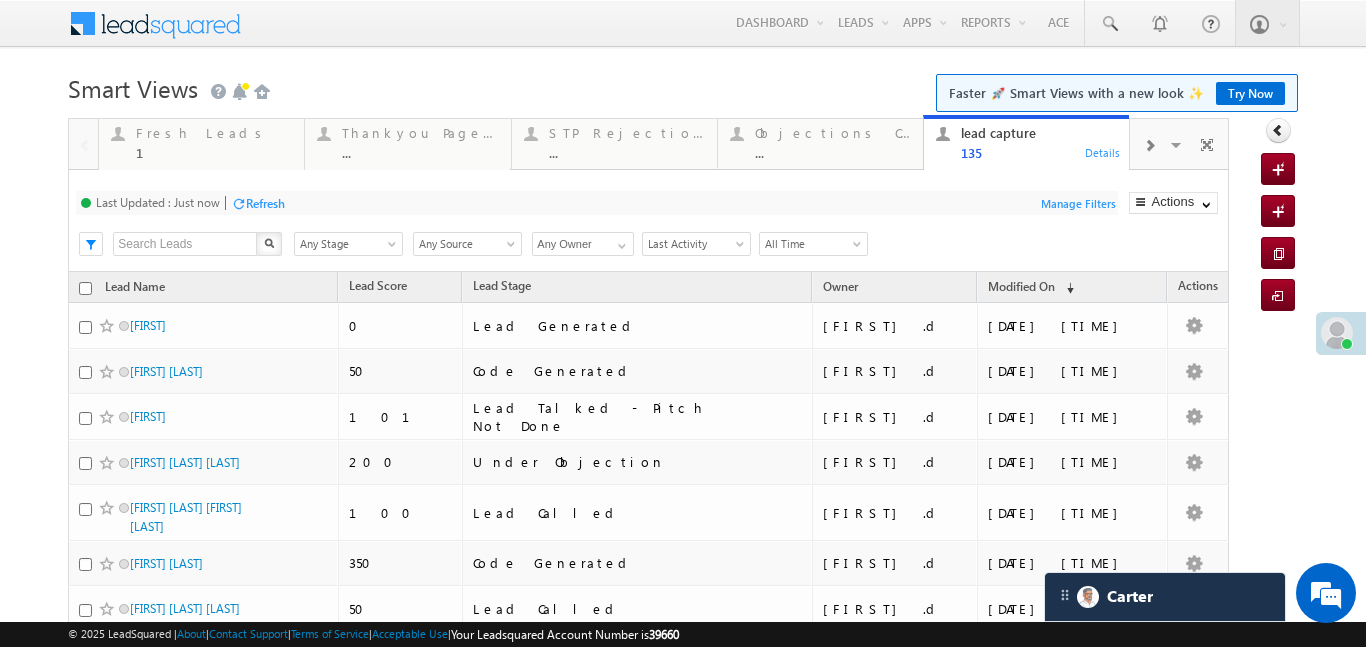 drag, startPoint x: -33554269, startPoint y: -33554266, endPoint x: -33554295, endPoint y: -33554430, distance: 166.04819 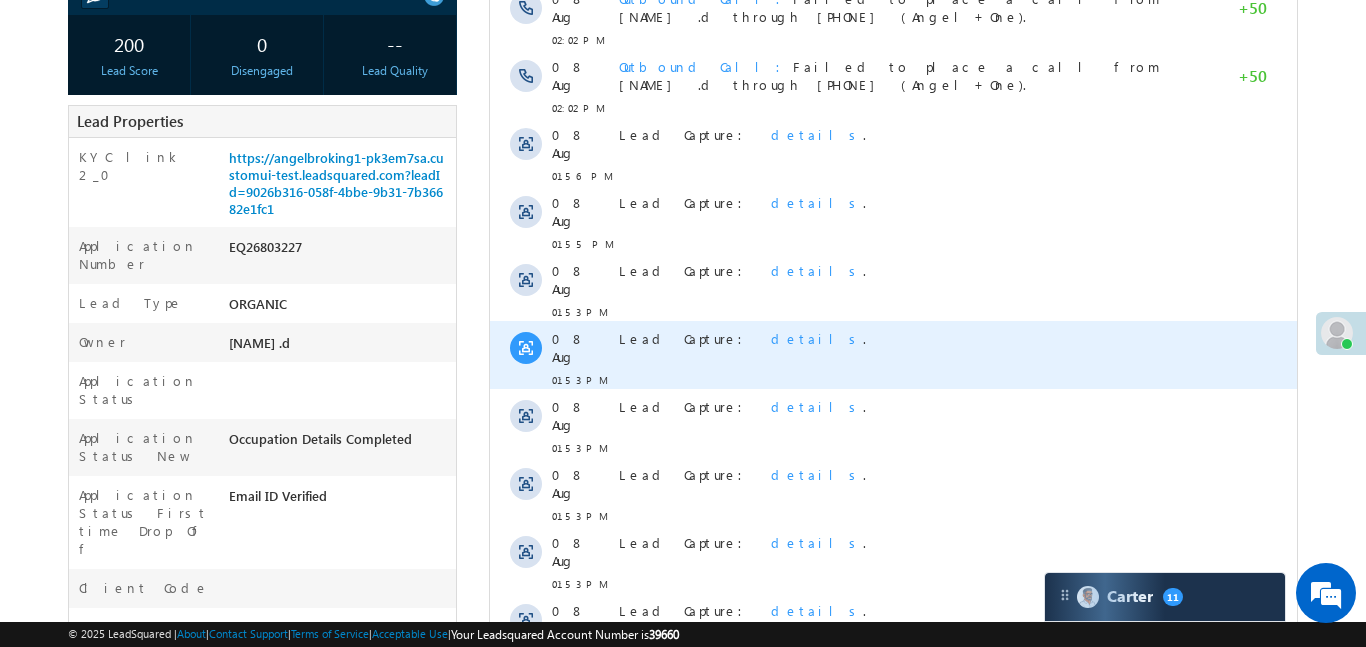 scroll, scrollTop: 369, scrollLeft: 0, axis: vertical 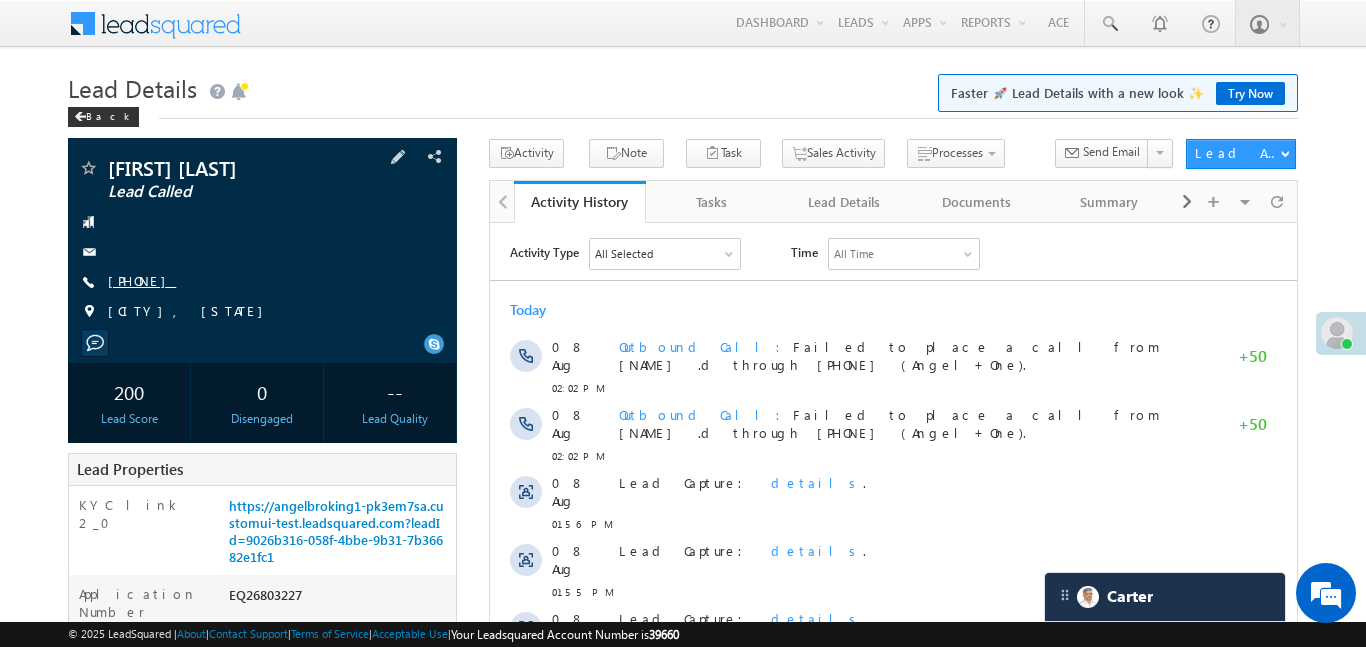 click on "+xx-xxxxxxxx12" at bounding box center [142, 280] 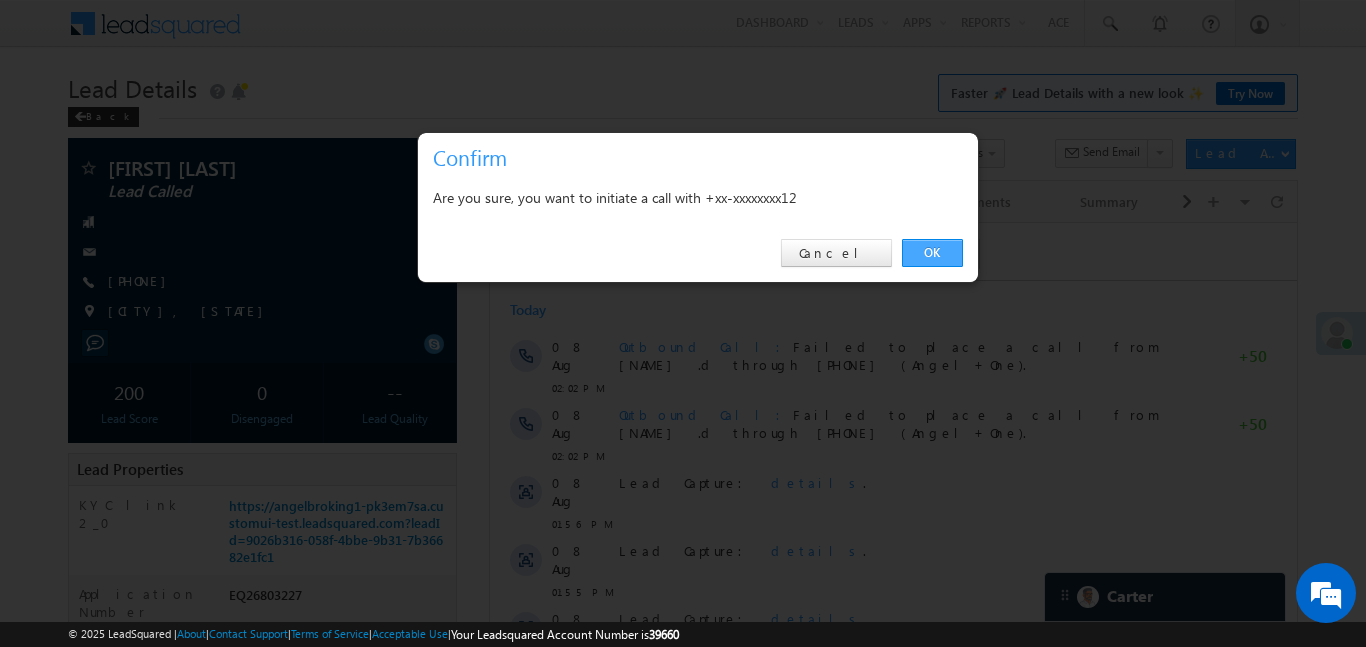click on "OK" at bounding box center [932, 253] 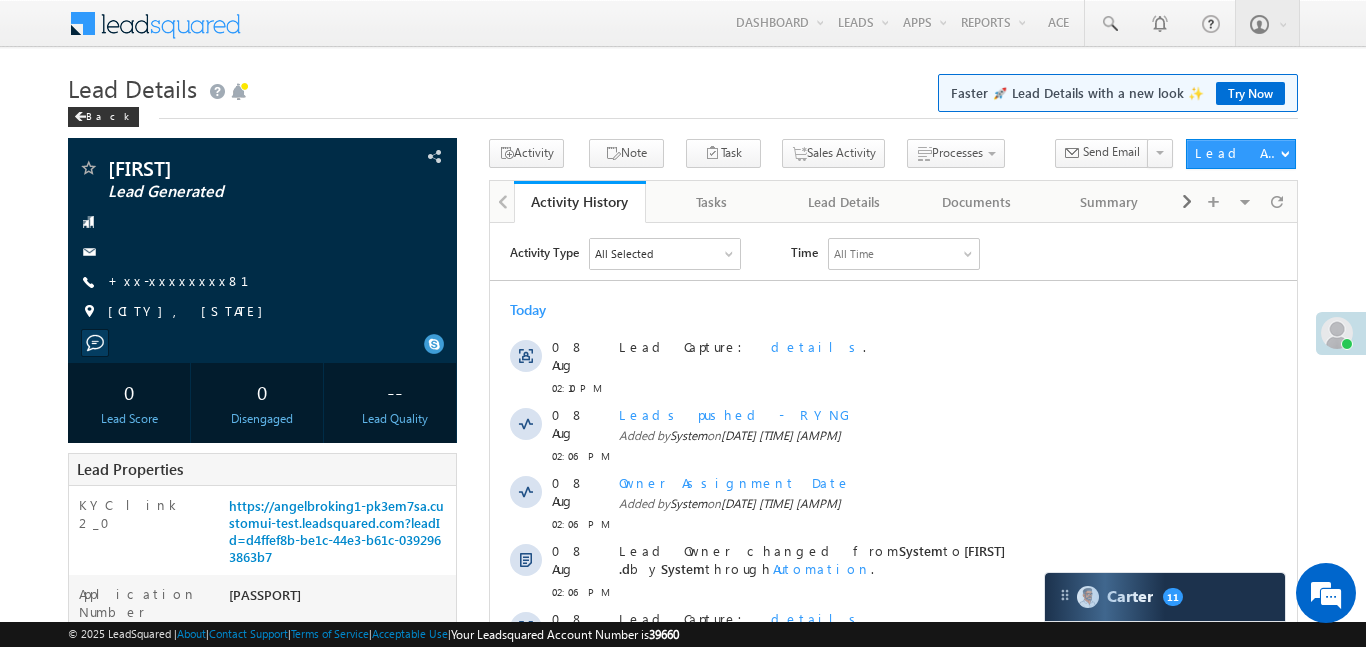 scroll, scrollTop: 0, scrollLeft: 0, axis: both 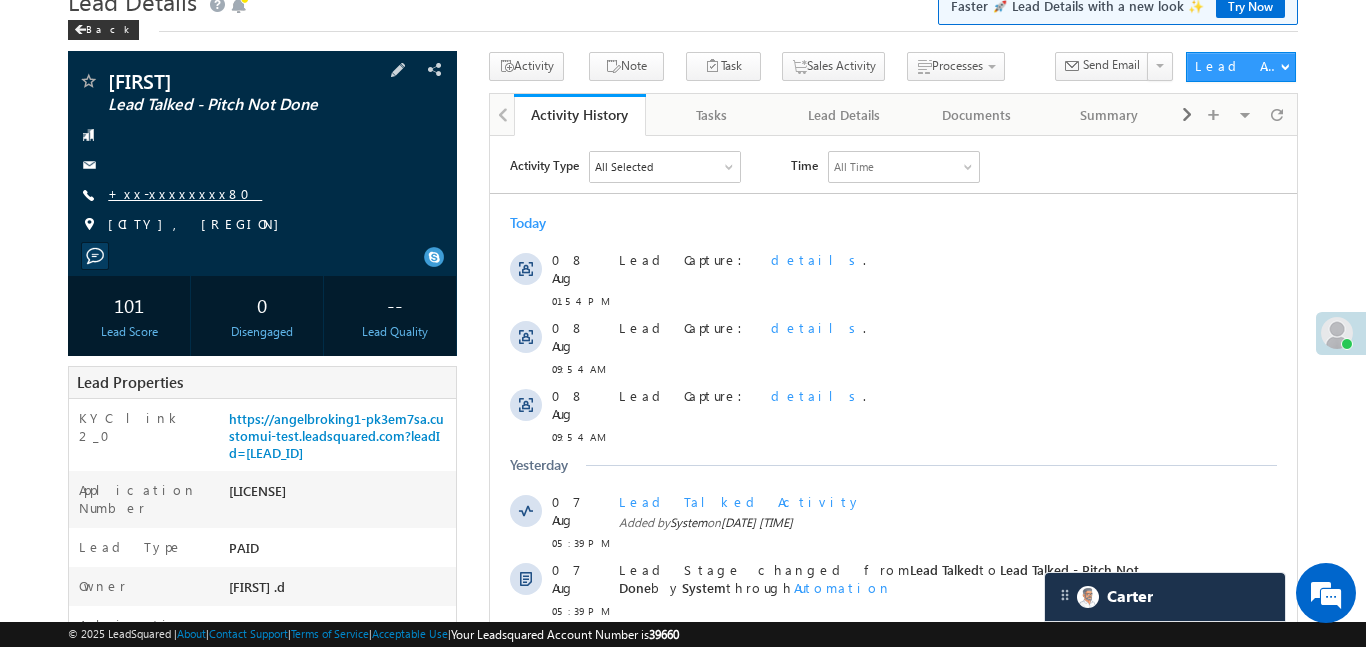 click on "+xx-xxxxxxxx80" at bounding box center [185, 193] 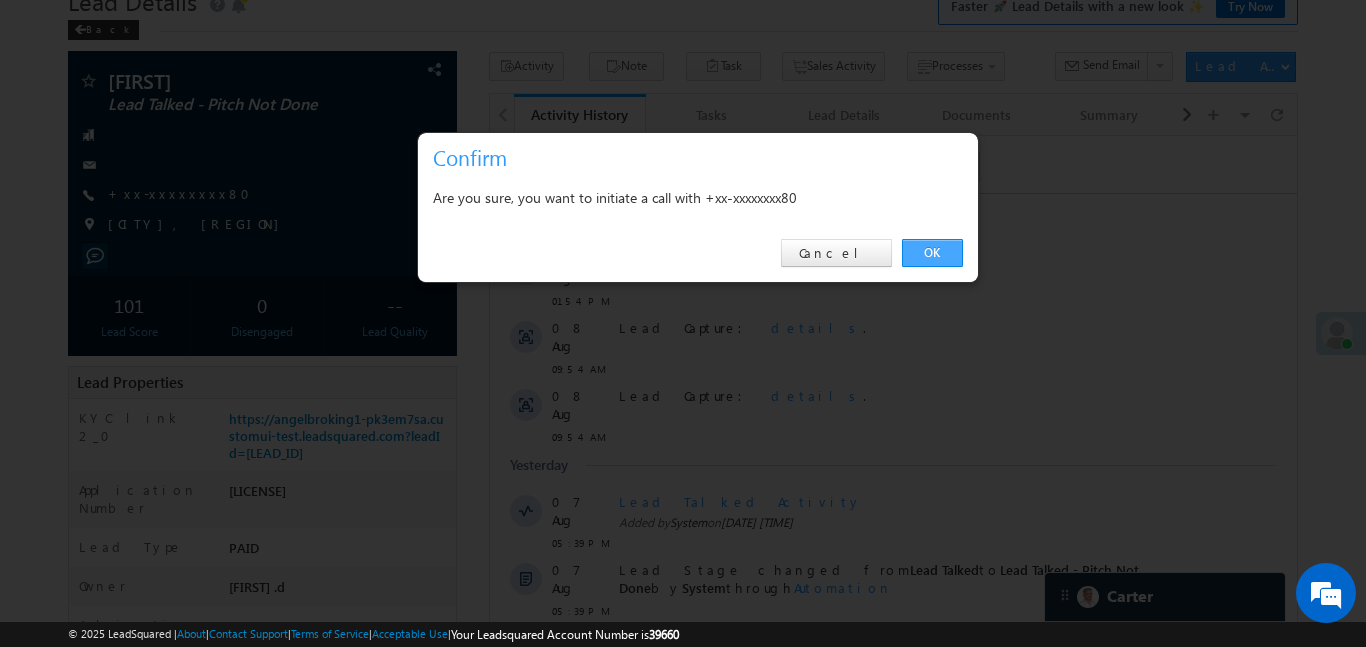 click on "OK" at bounding box center [932, 253] 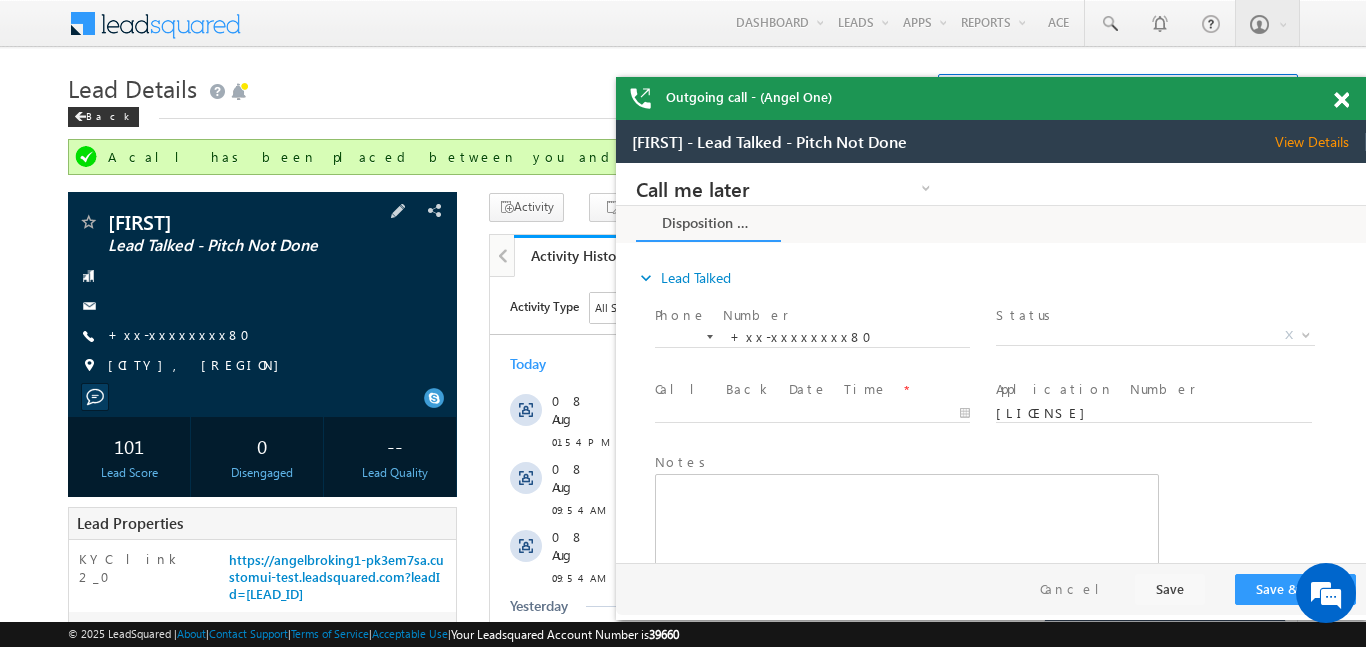 scroll, scrollTop: 0, scrollLeft: 0, axis: both 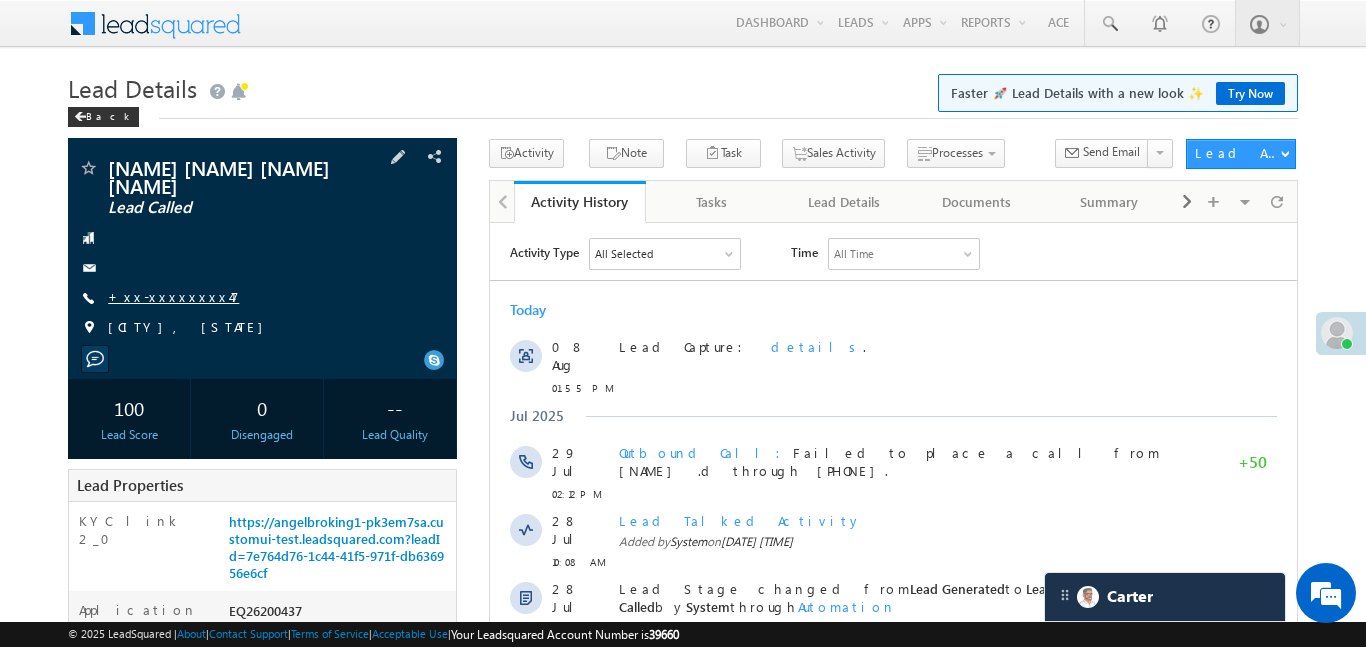 click on "+xx-xxxxxxxx47" at bounding box center [173, 296] 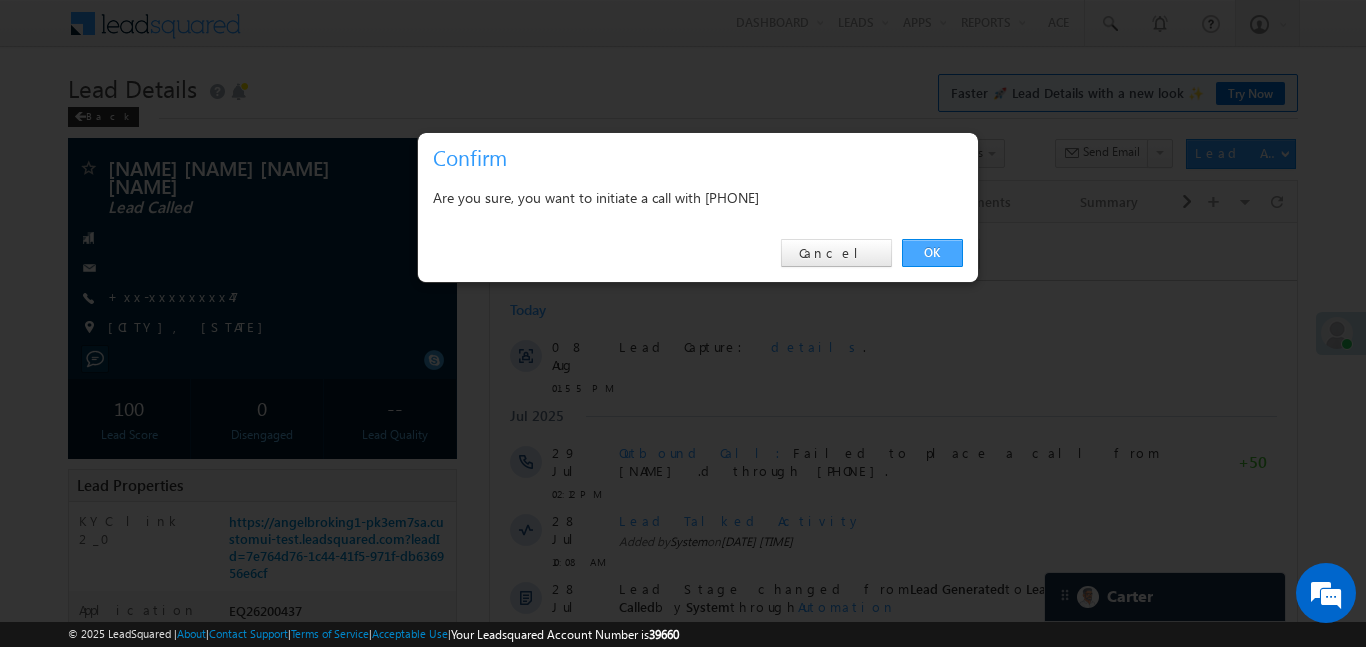 click on "OK" at bounding box center (932, 253) 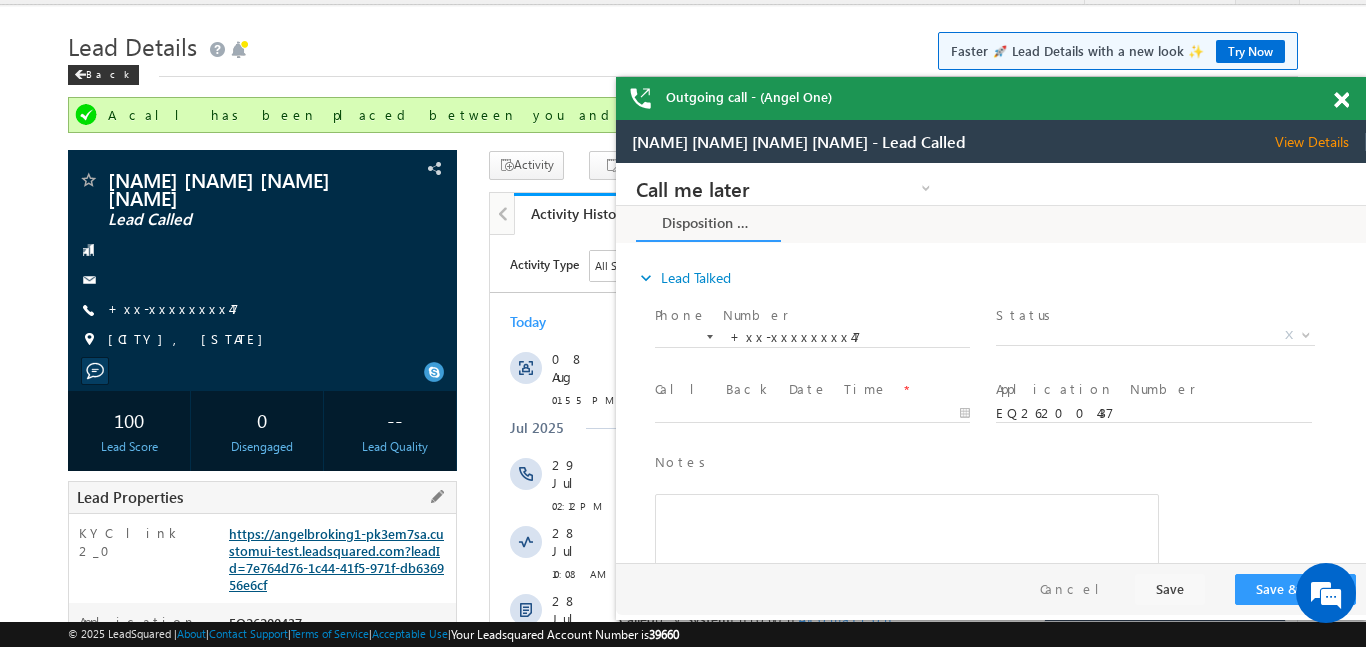 scroll, scrollTop: 106, scrollLeft: 0, axis: vertical 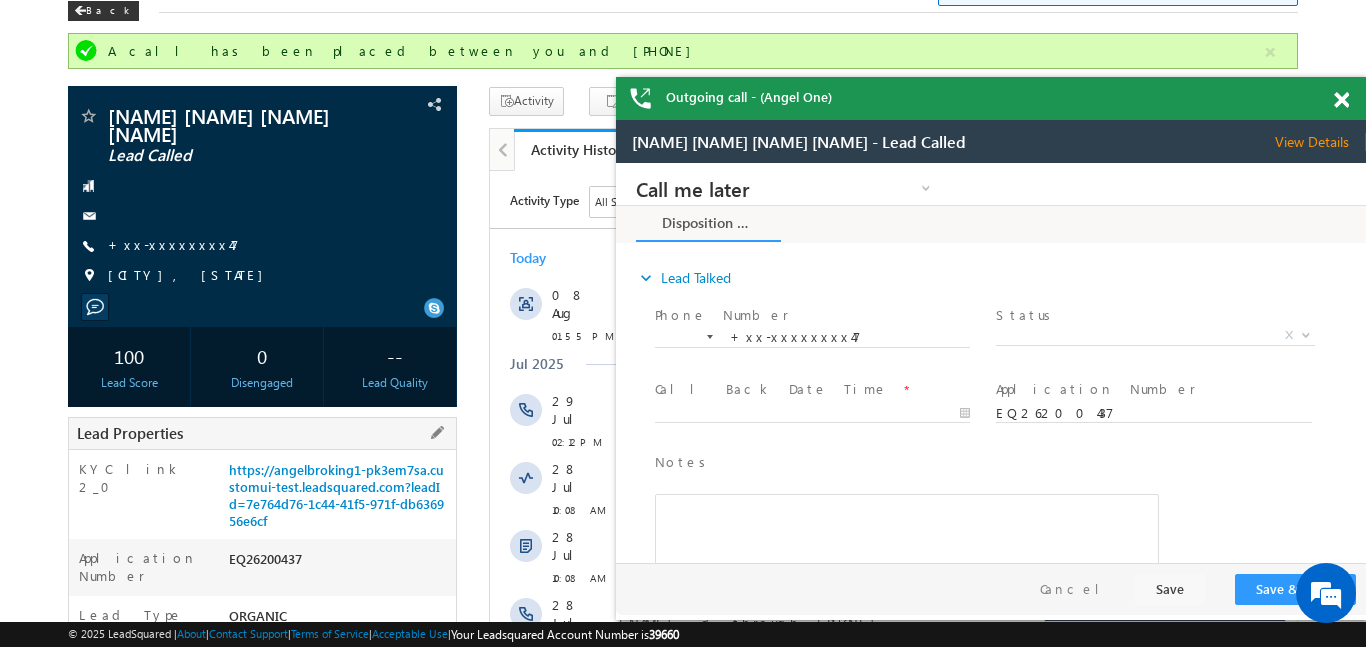 click on "https://angelbroking1-pk3em7sa.customui-test.leadsquared.com?leadId=7e764d76-1c44-41f5-971f-db636956e6cf" at bounding box center (340, 499) 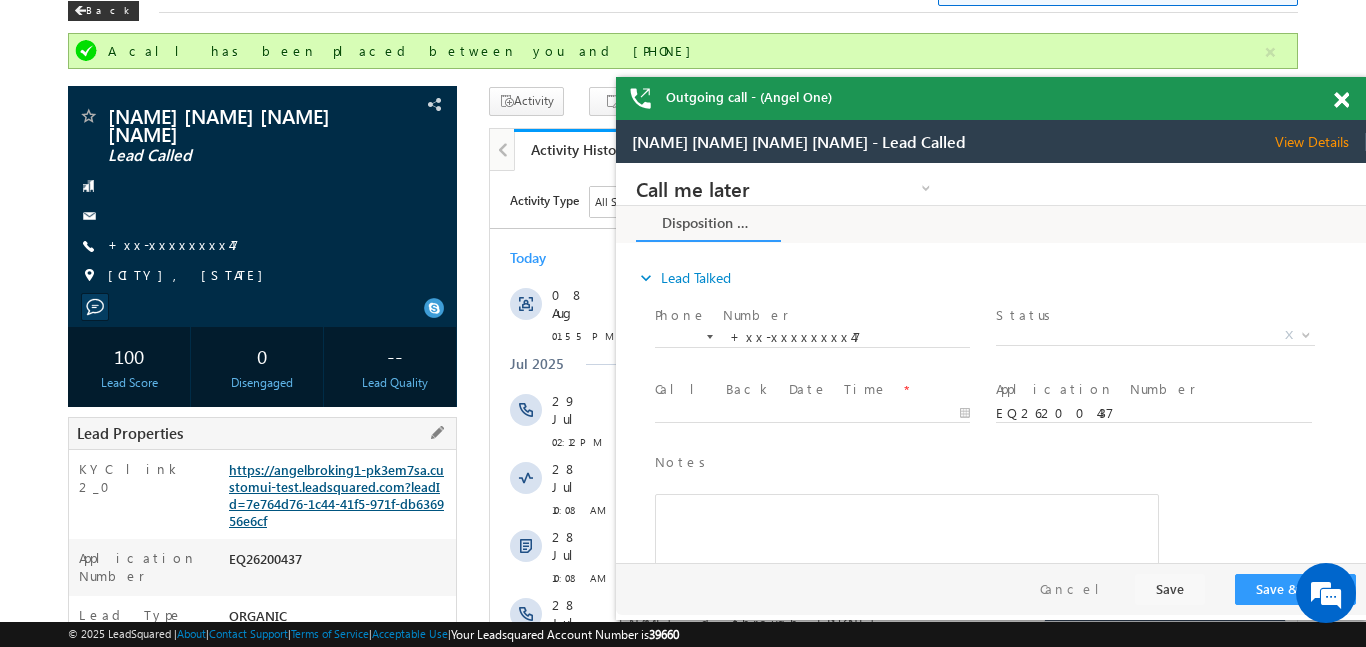 click on "https://angelbroking1-pk3em7sa.customui-test.leadsquared.com?leadId=7e764d76-1c44-41f5-971f-db636956e6cf" at bounding box center [336, 495] 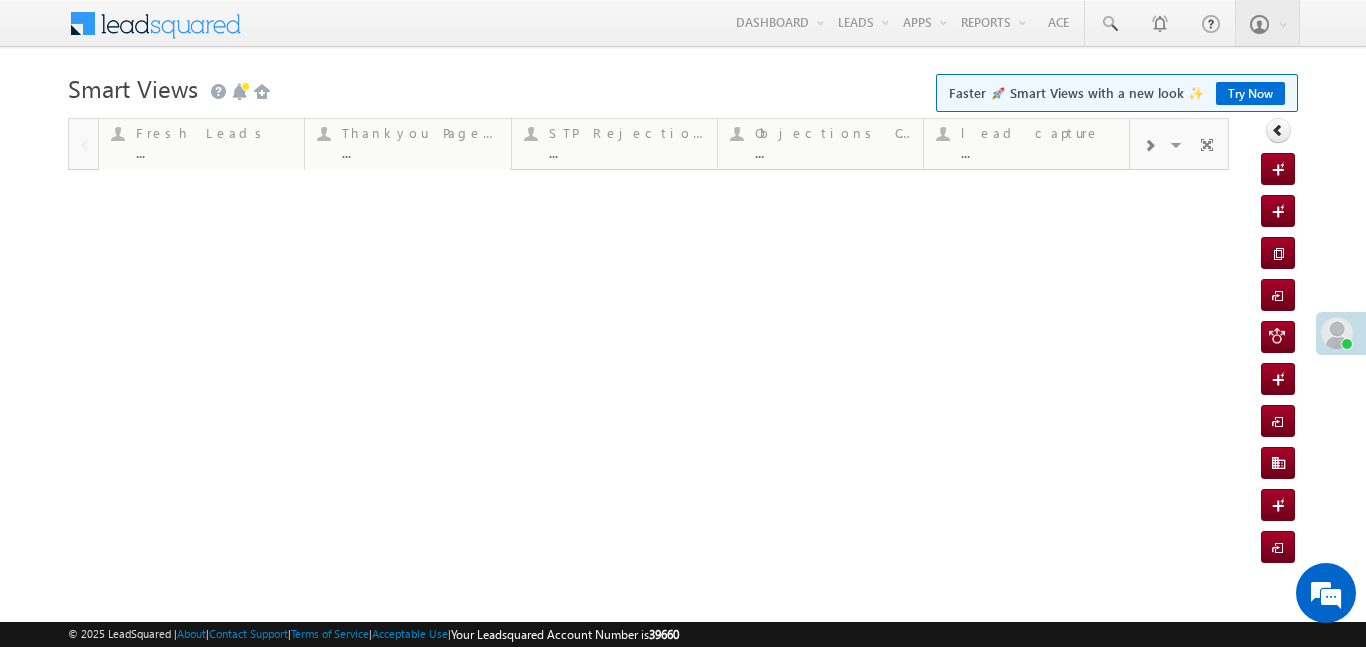 scroll, scrollTop: 0, scrollLeft: 0, axis: both 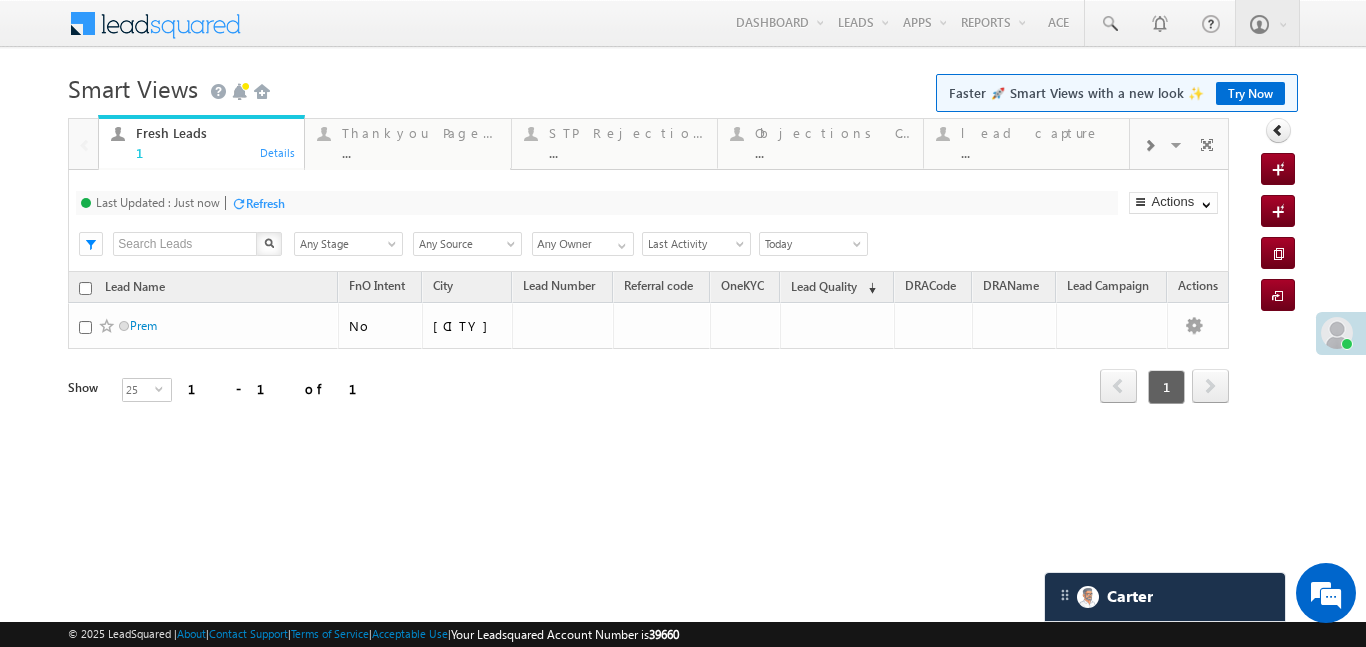 click at bounding box center [1149, 146] 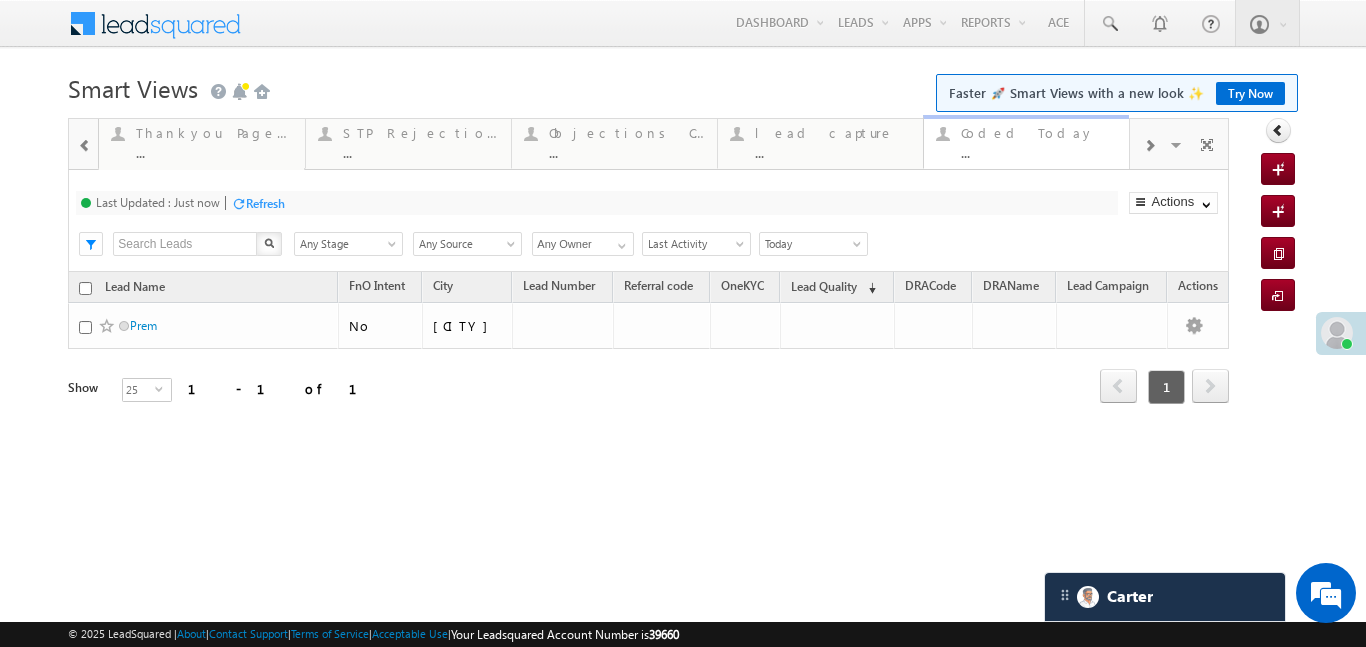 click on "..." at bounding box center [1039, 152] 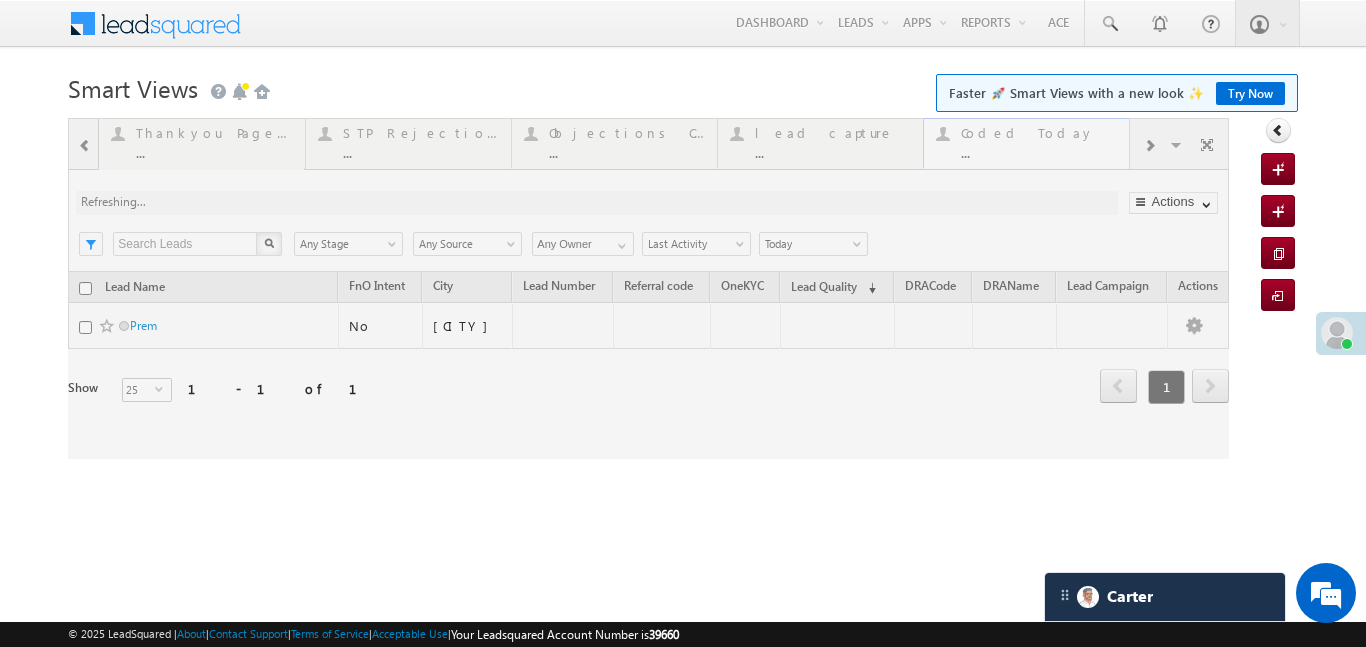 click at bounding box center (648, 288) 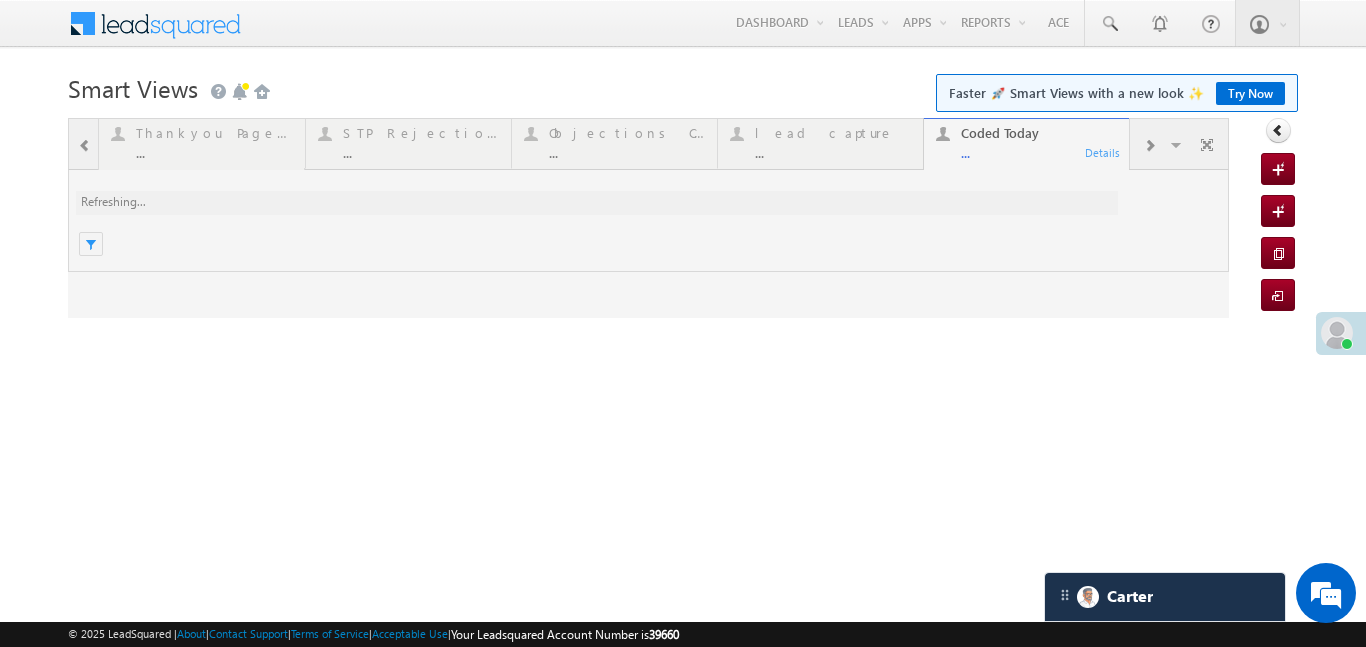scroll, scrollTop: 0, scrollLeft: 0, axis: both 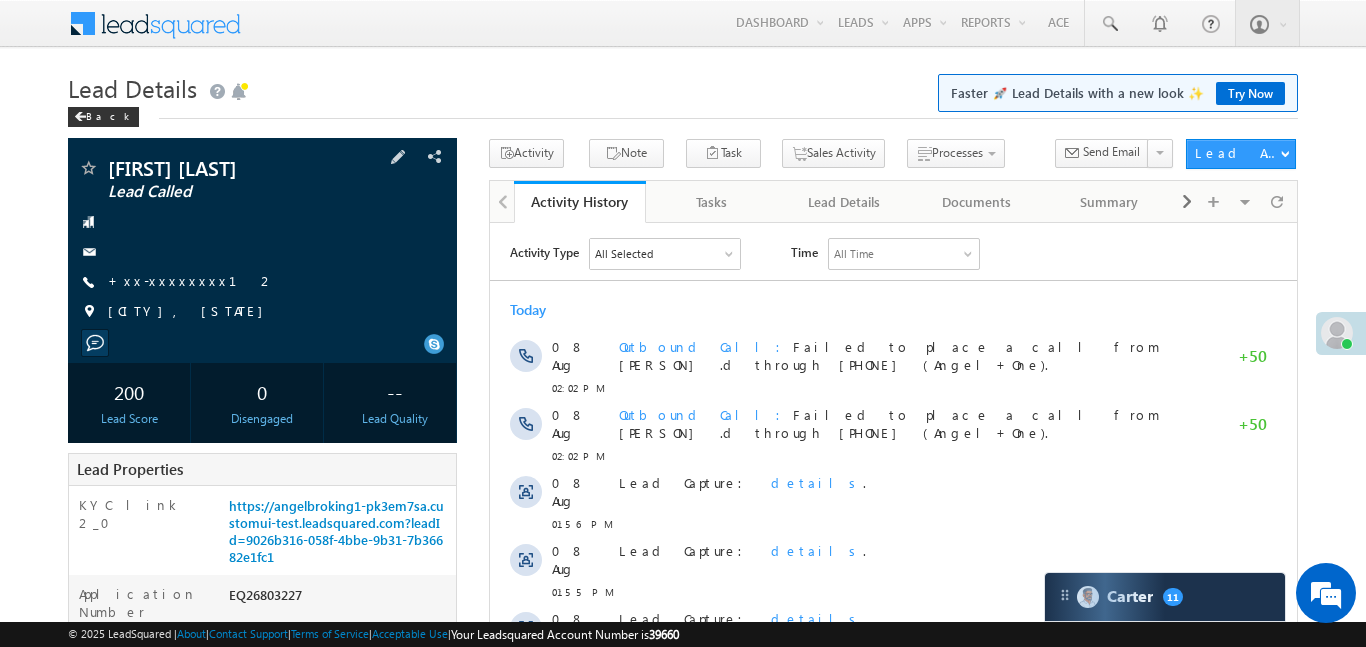 click on "+xx-xxxxxxxx12" at bounding box center (191, 282) 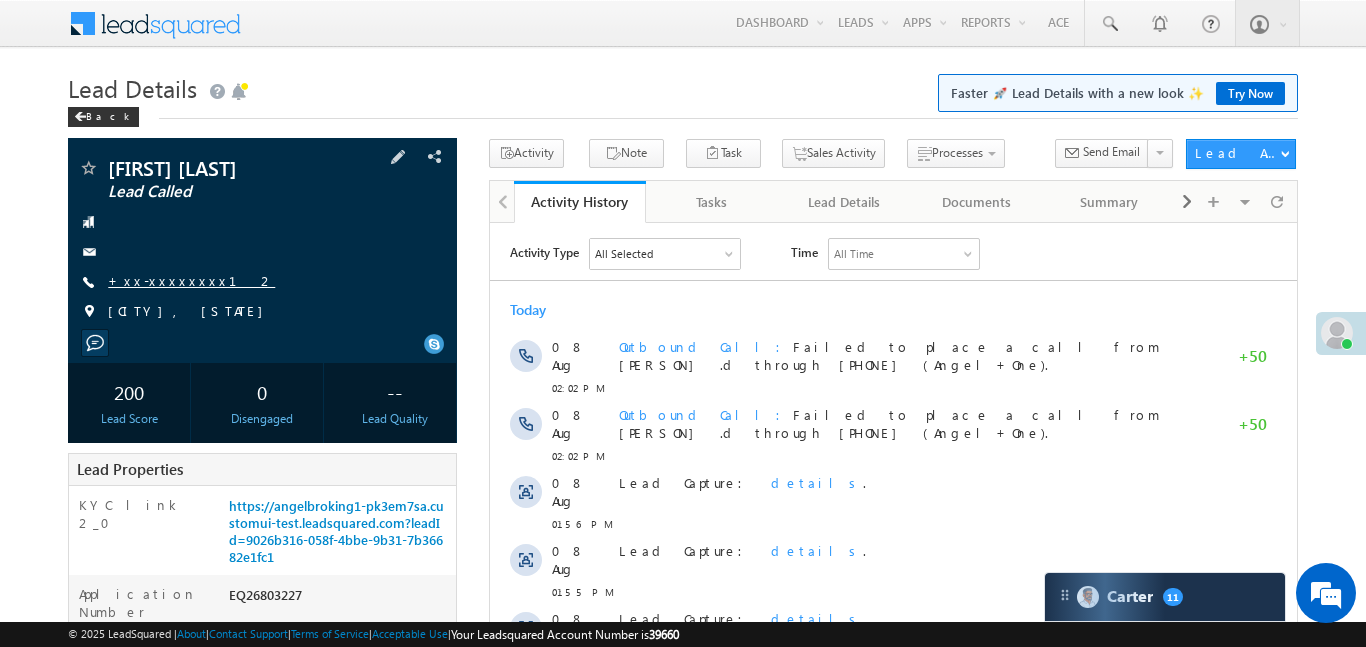 click on "+xx-xxxxxxxx12" at bounding box center (191, 280) 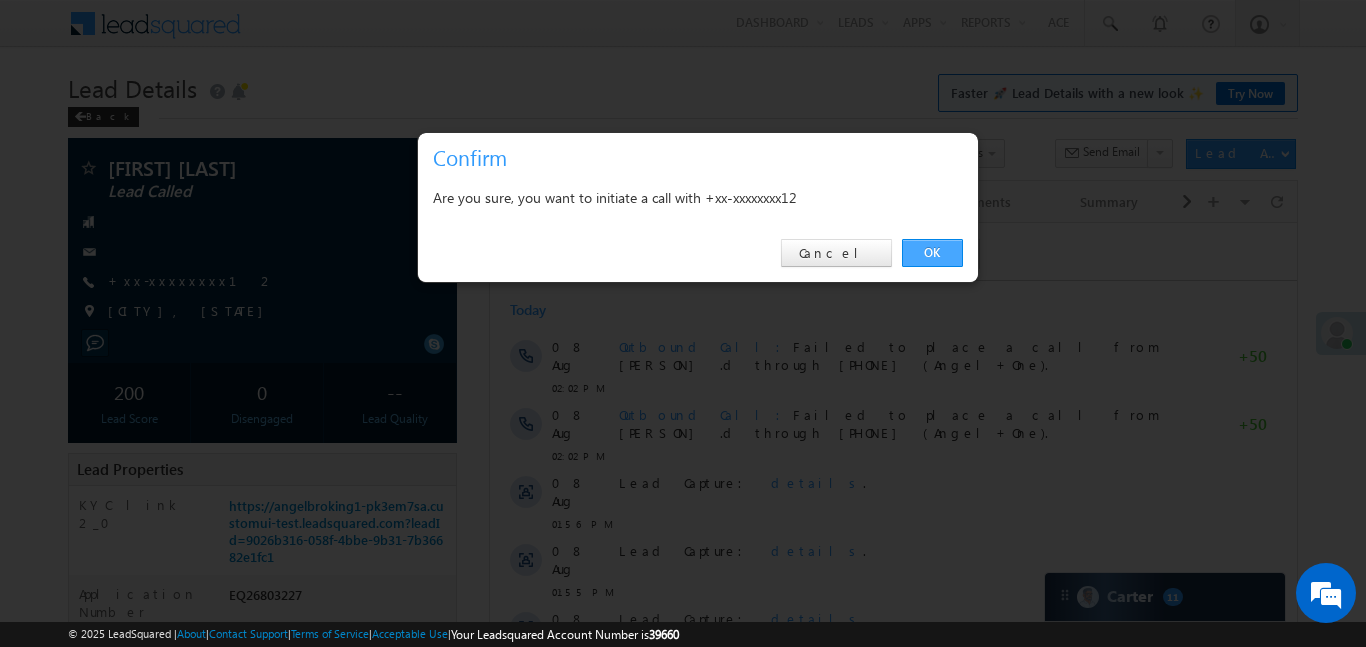 click on "OK" at bounding box center [932, 253] 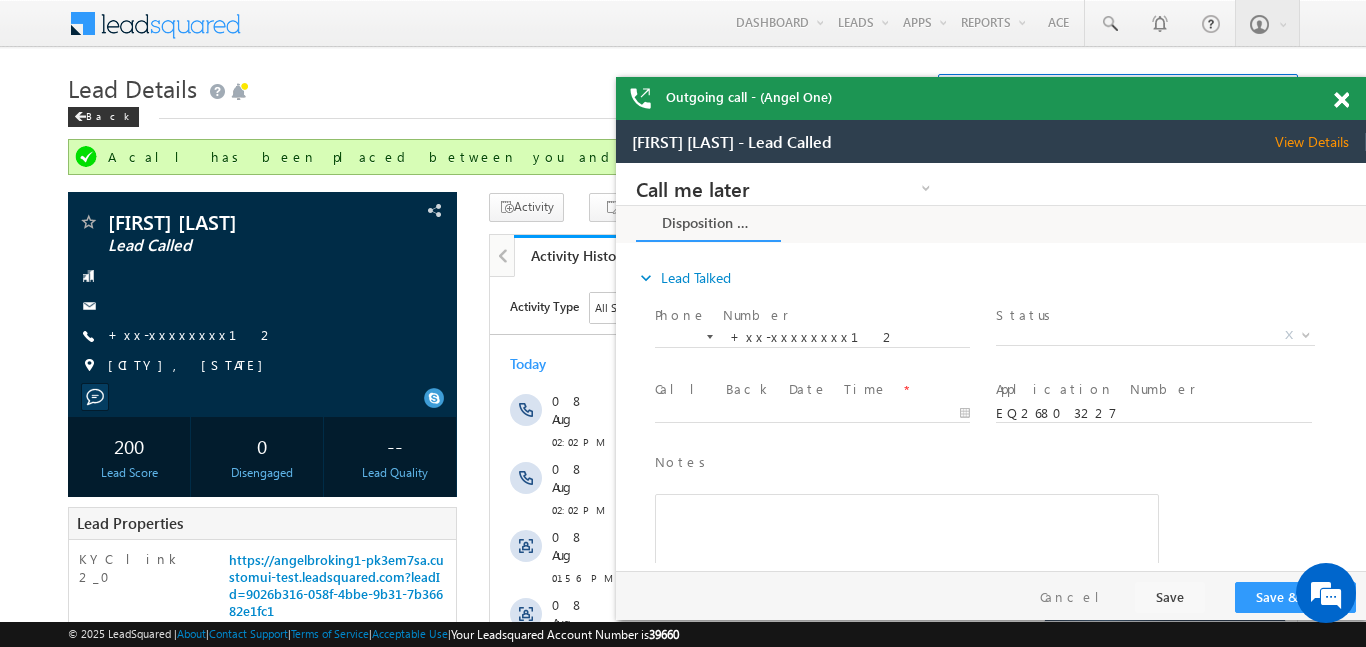 scroll, scrollTop: 0, scrollLeft: 0, axis: both 